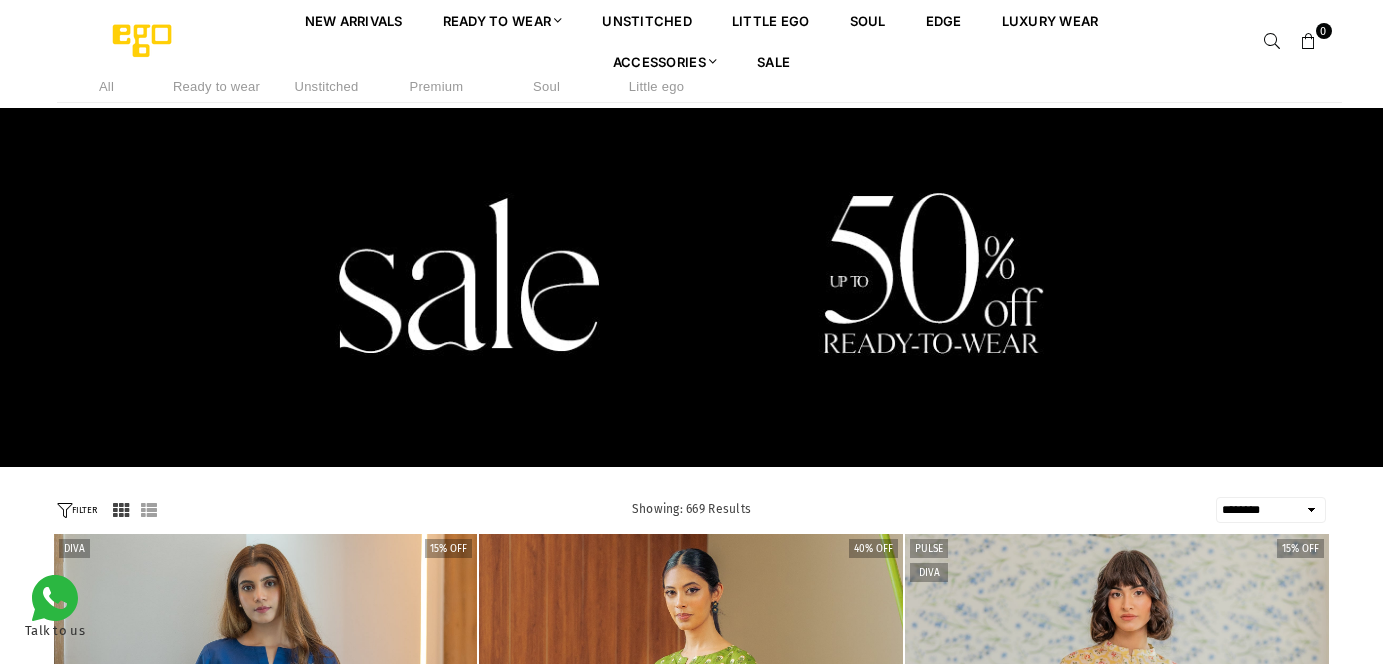 select on "******" 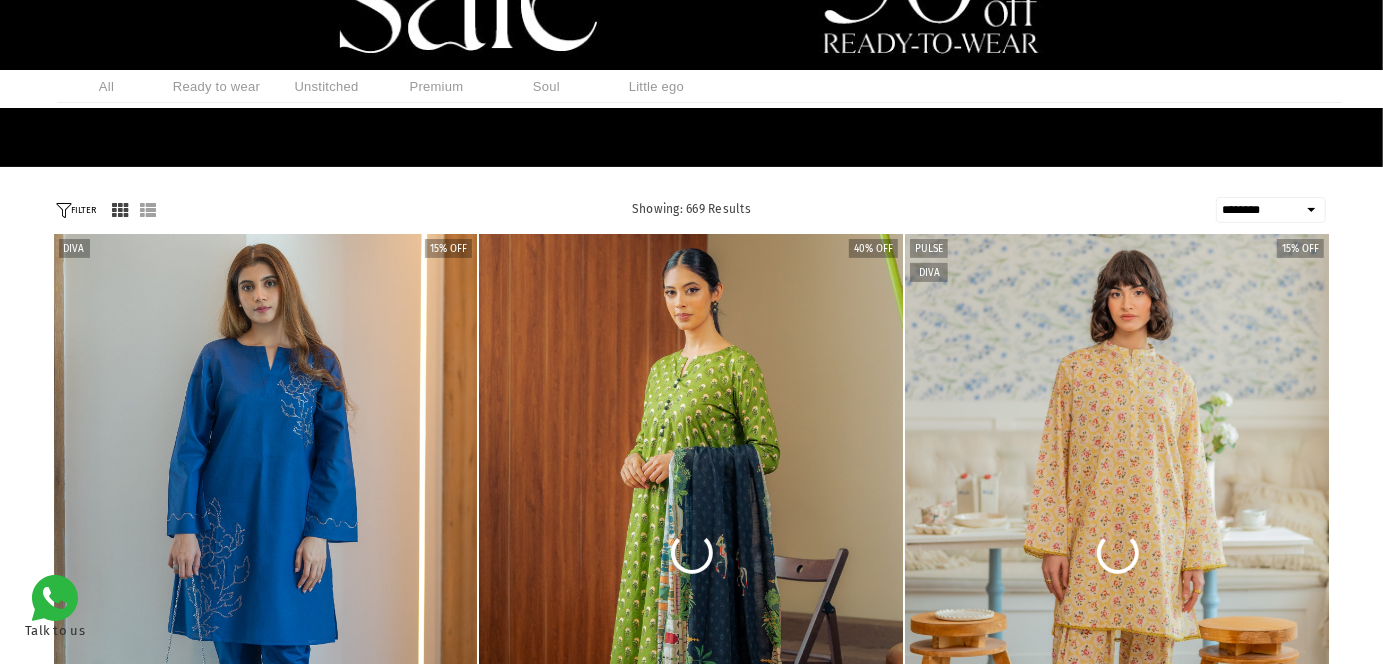 scroll, scrollTop: 300, scrollLeft: 0, axis: vertical 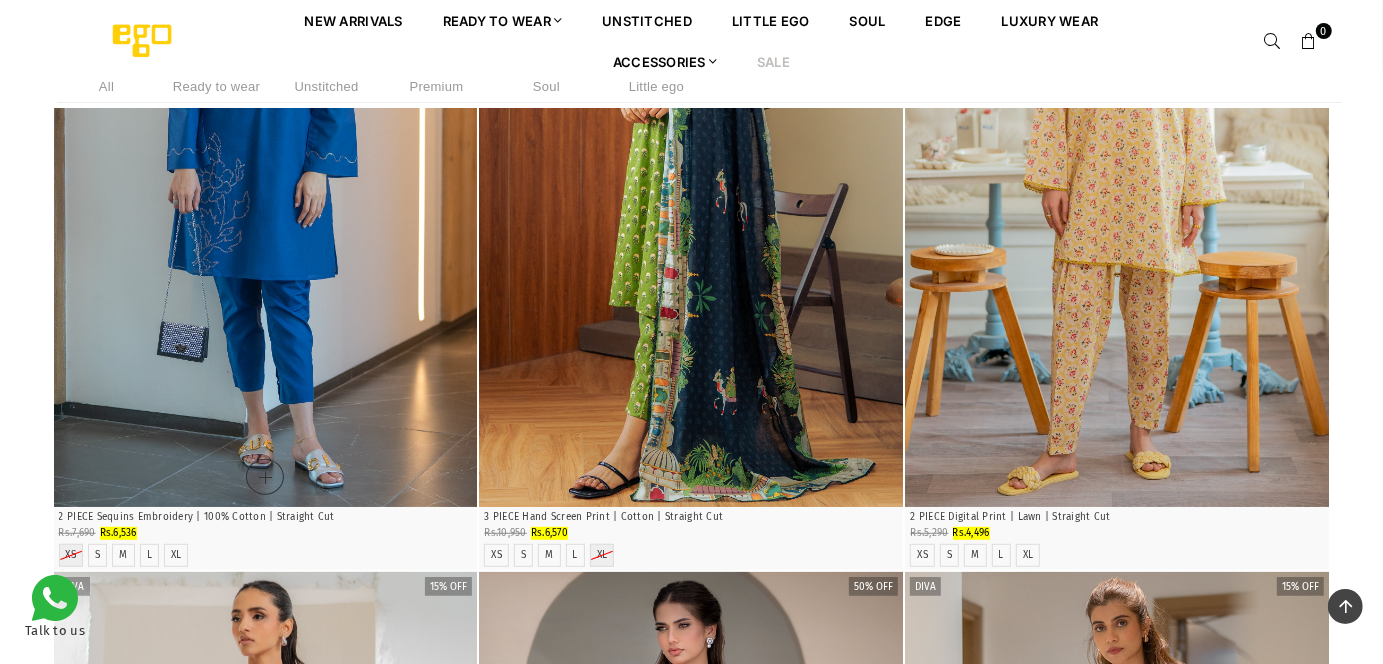 click at bounding box center [266, 188] 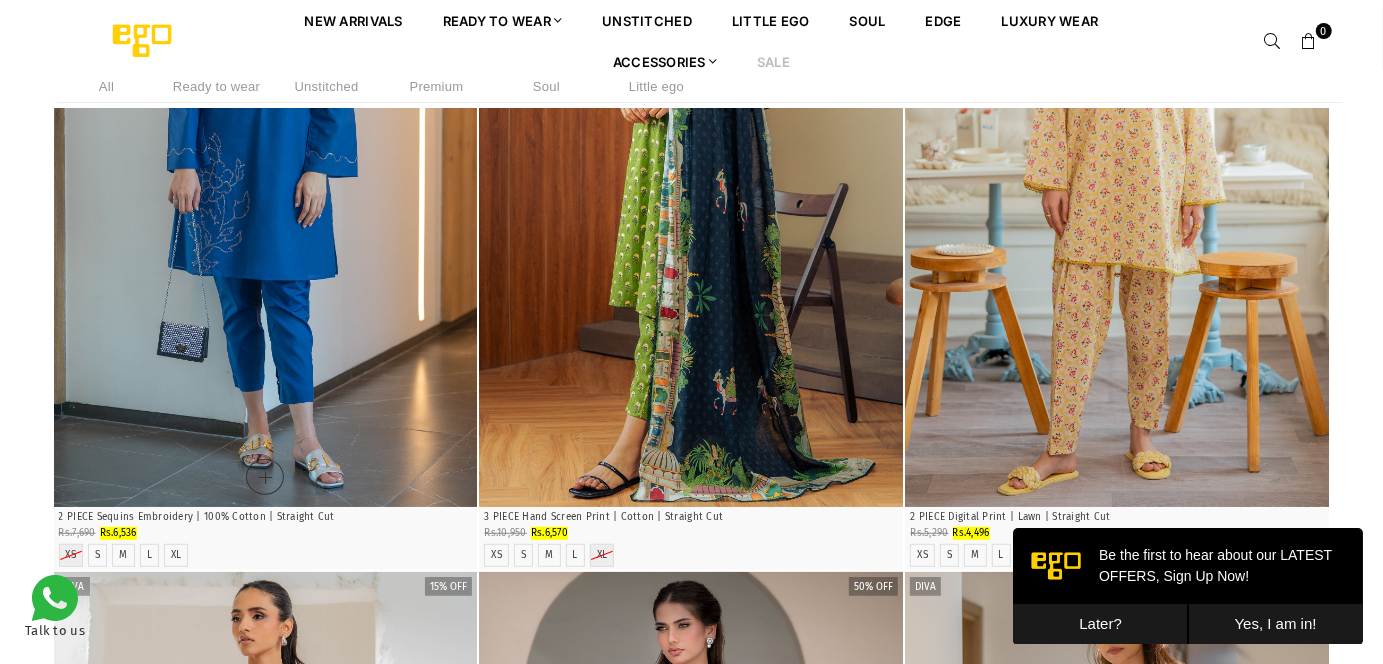 scroll, scrollTop: 0, scrollLeft: 0, axis: both 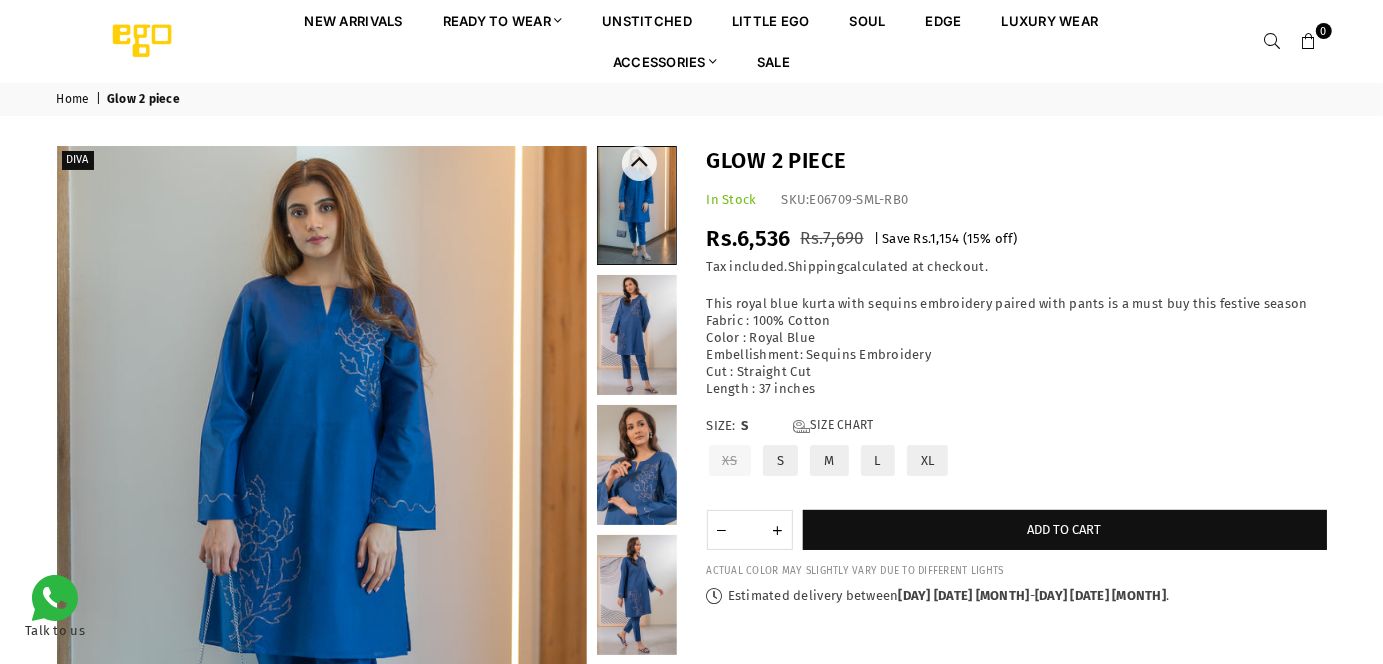 click at bounding box center (637, 205) 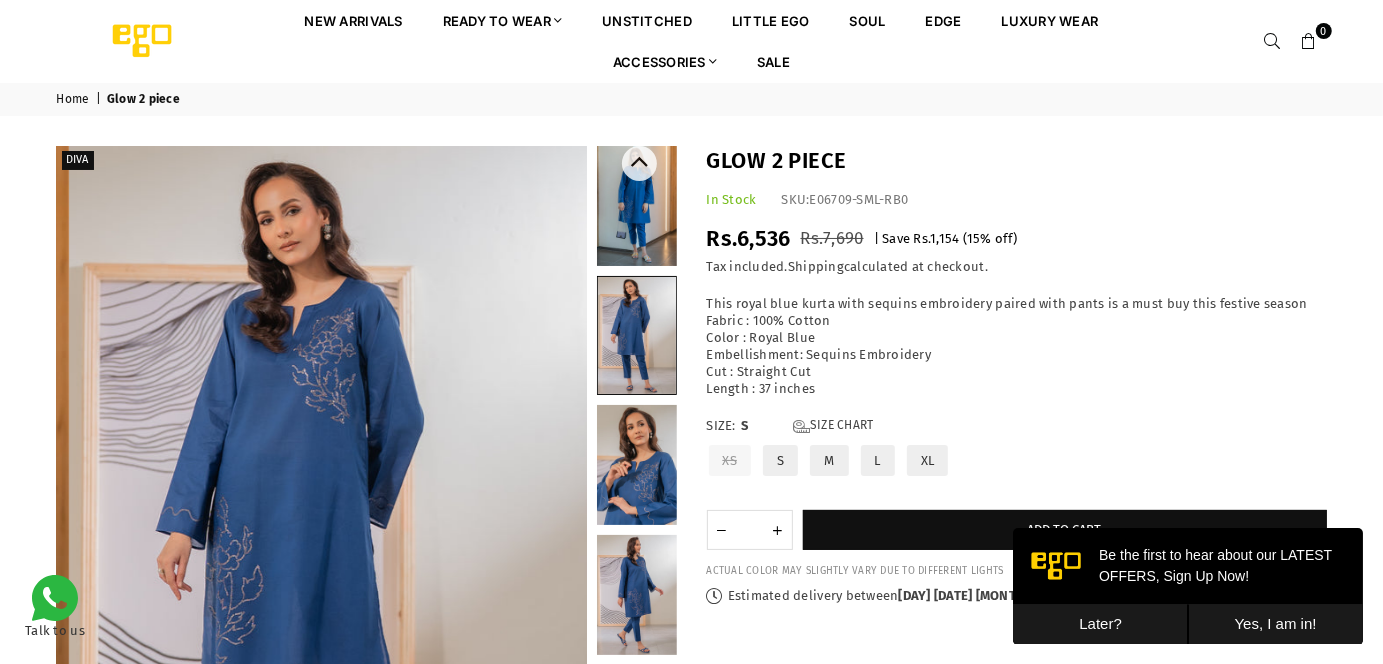 scroll, scrollTop: 0, scrollLeft: 0, axis: both 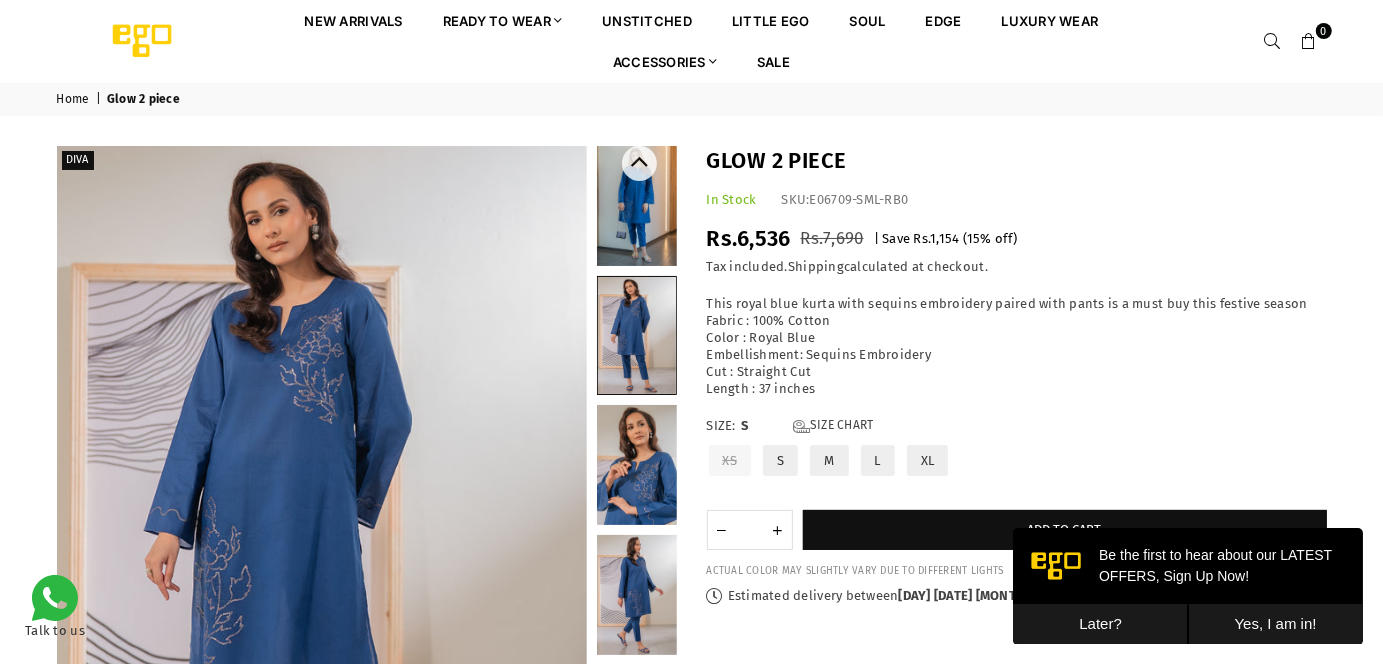 click at bounding box center [637, 465] 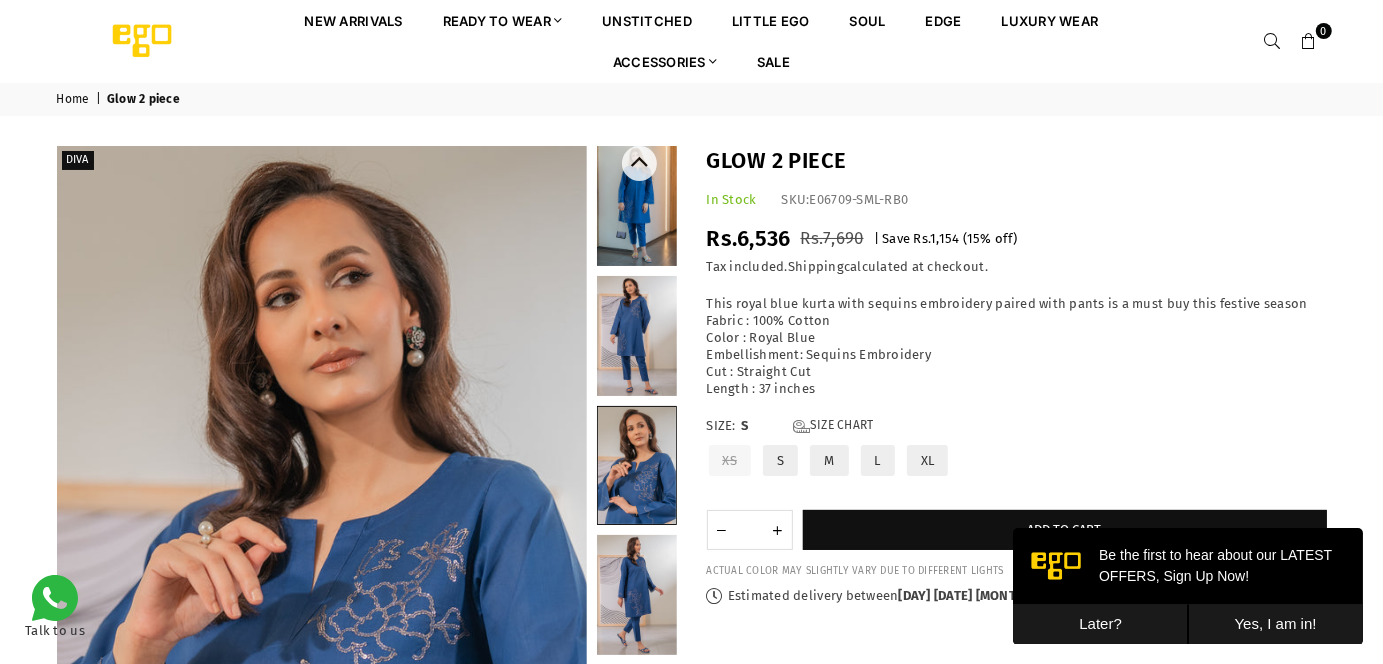 click at bounding box center [637, 206] 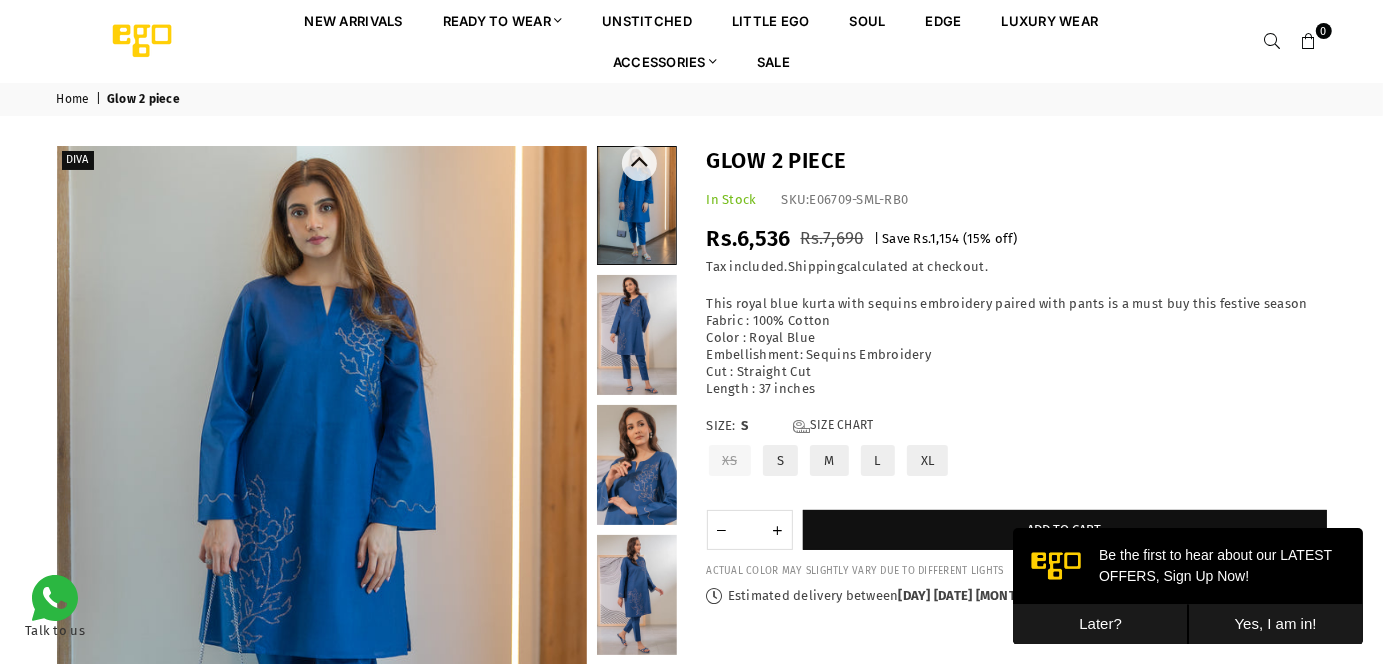 click at bounding box center [637, 465] 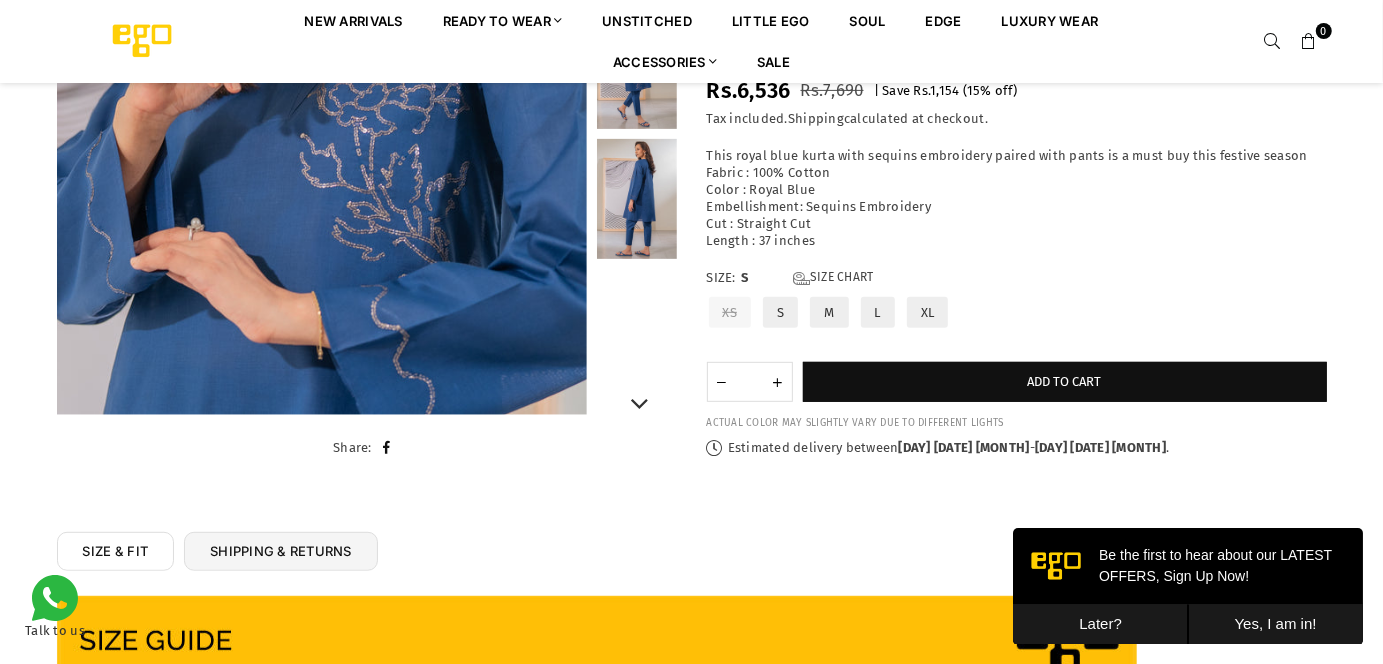 scroll, scrollTop: 482, scrollLeft: 0, axis: vertical 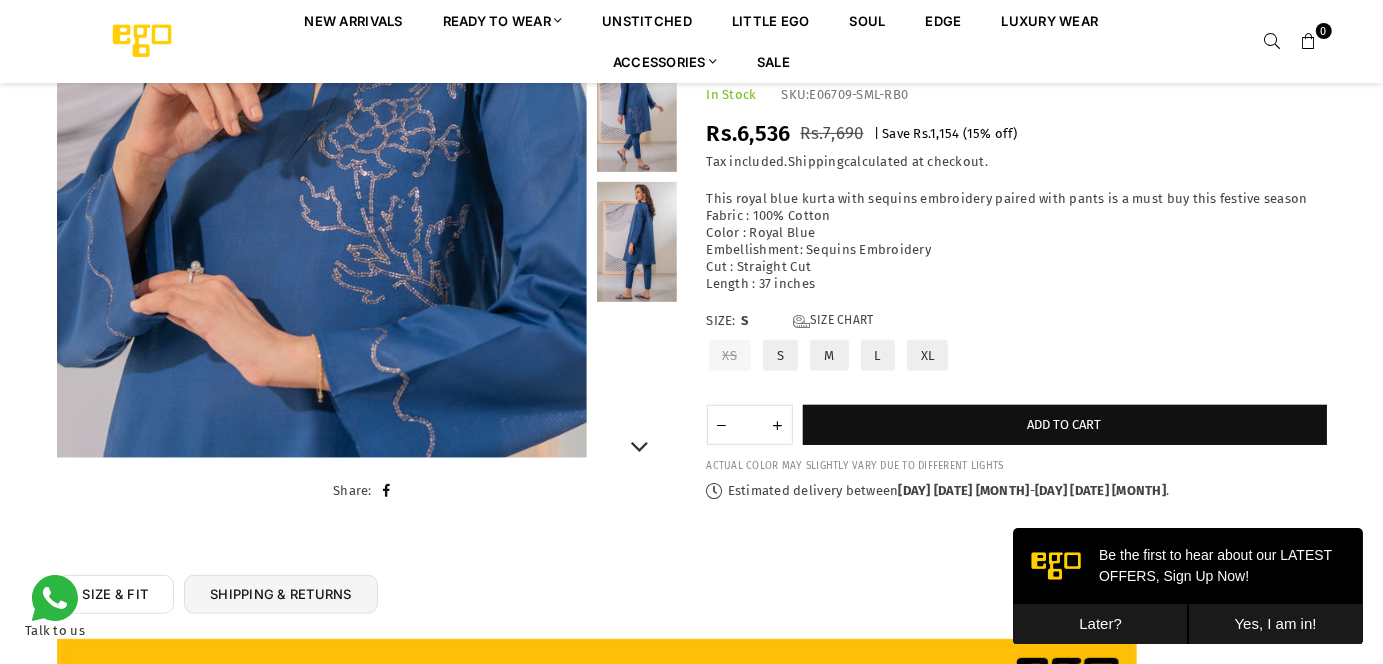 click at bounding box center (637, 242) 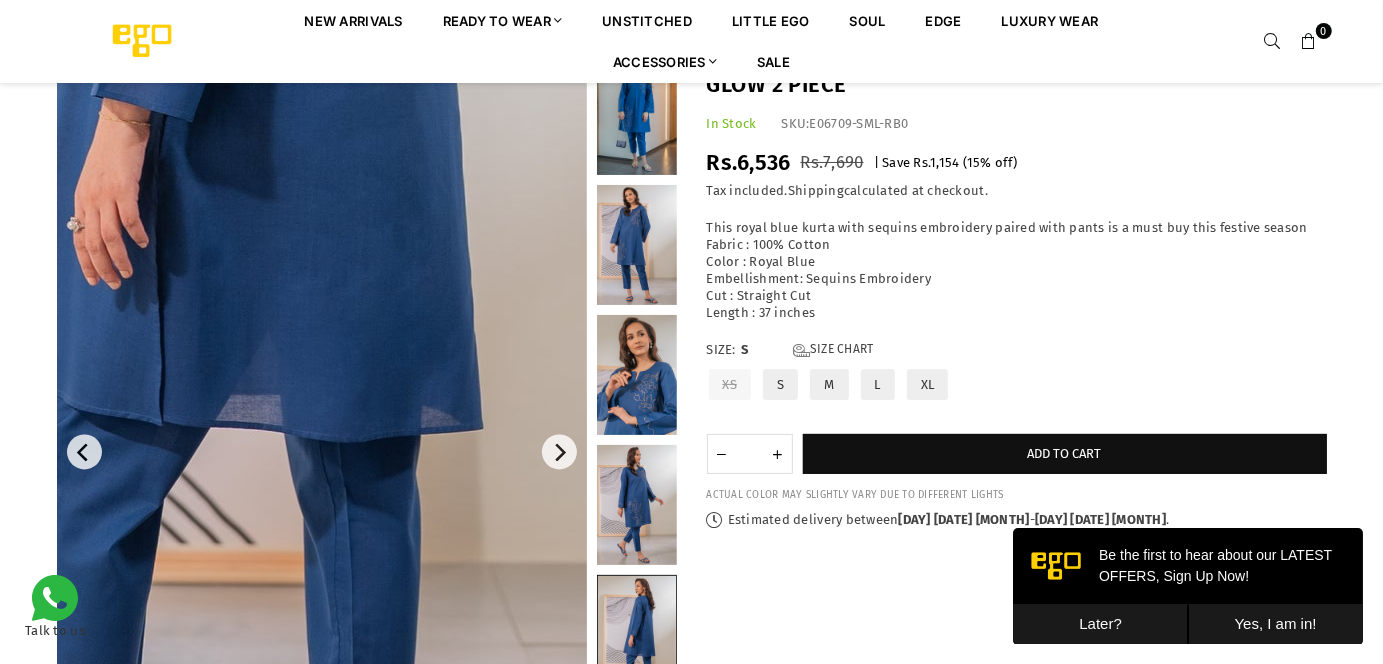 scroll, scrollTop: 0, scrollLeft: 0, axis: both 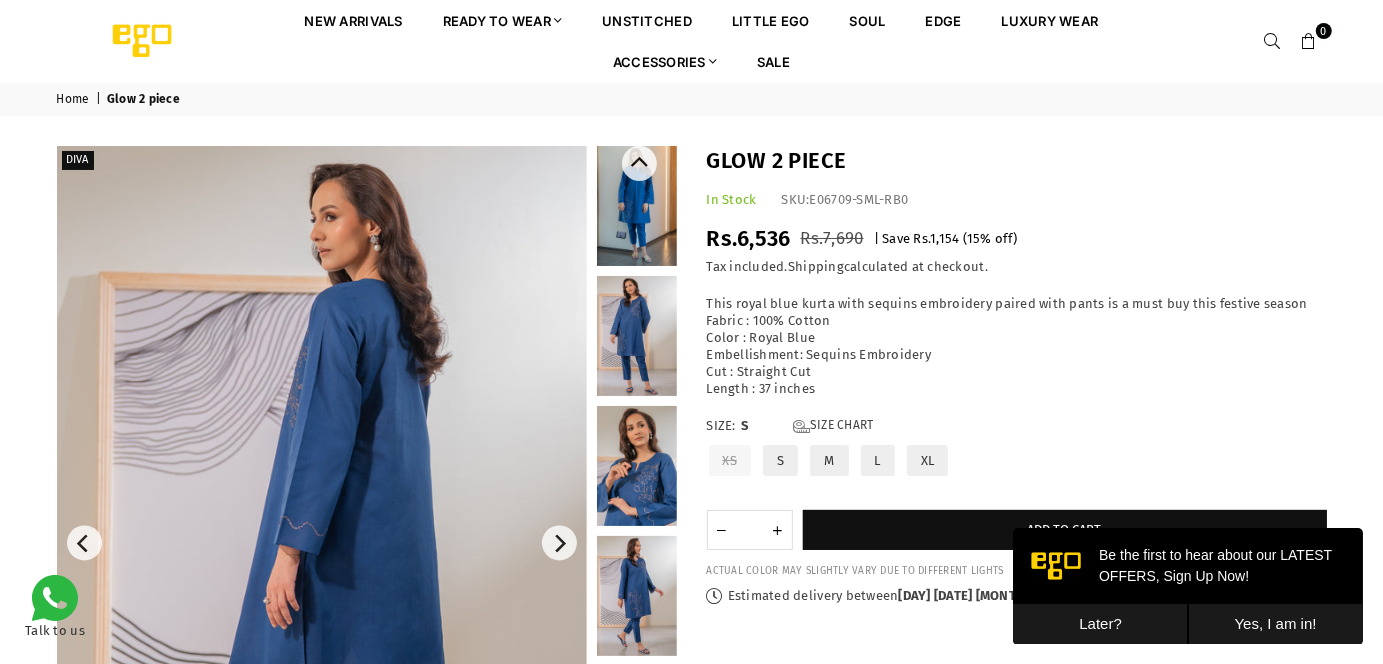 click at bounding box center (637, 336) 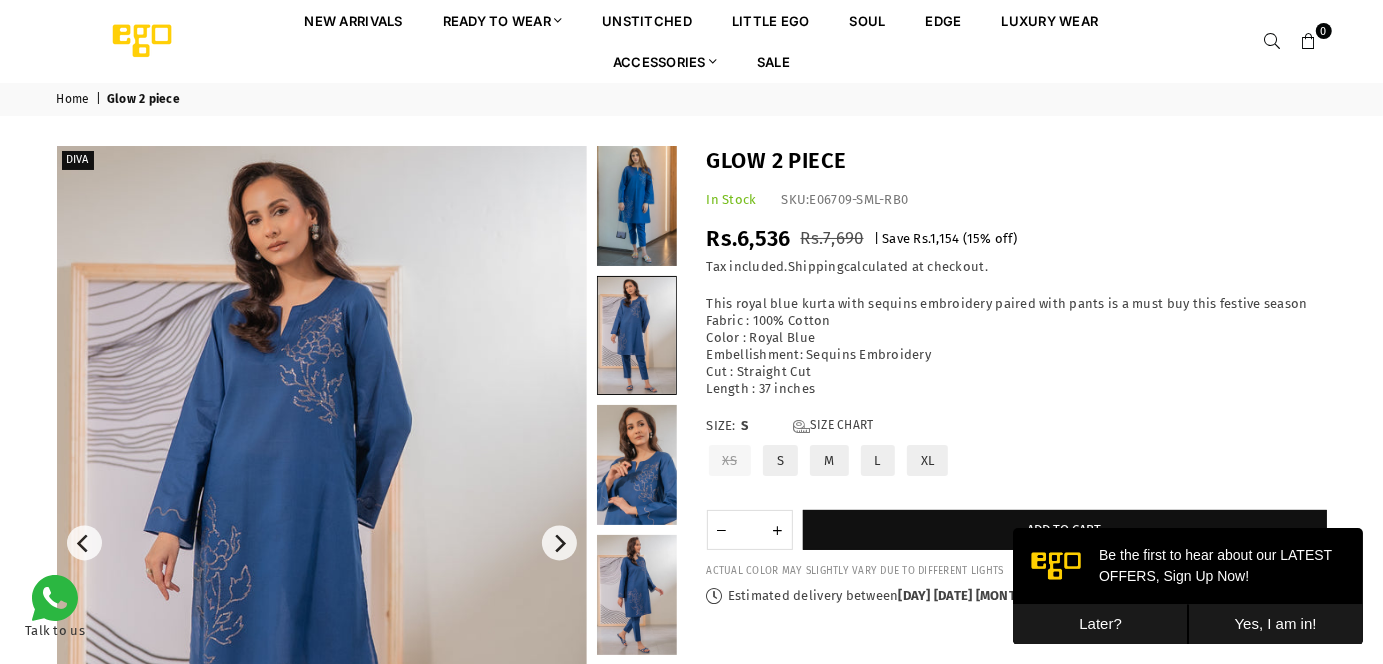scroll, scrollTop: 282, scrollLeft: 0, axis: vertical 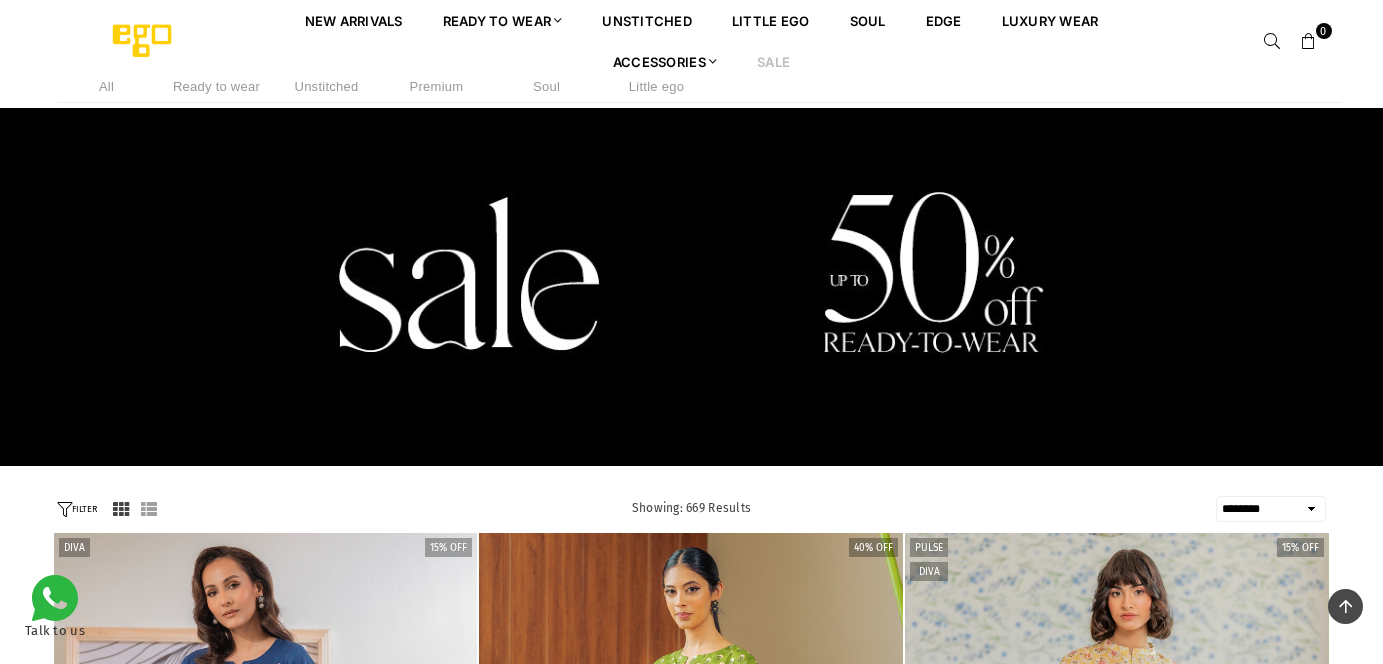 select on "******" 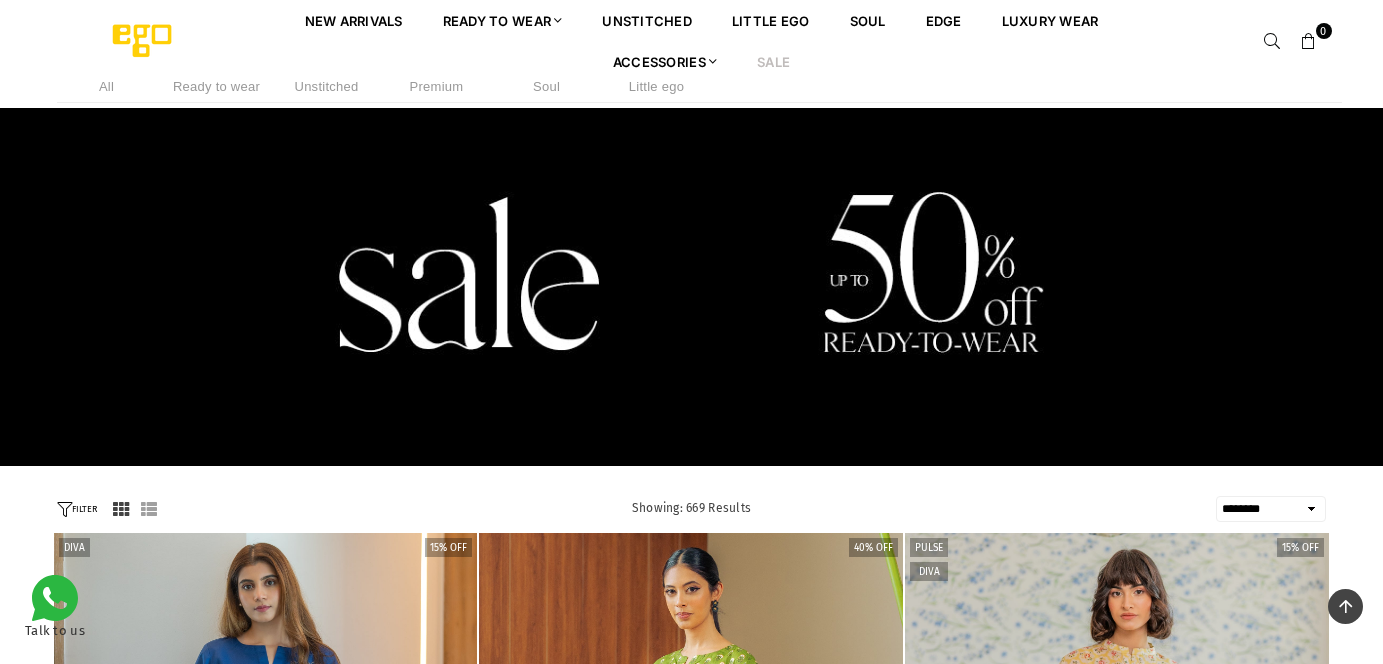 scroll, scrollTop: 1146, scrollLeft: 0, axis: vertical 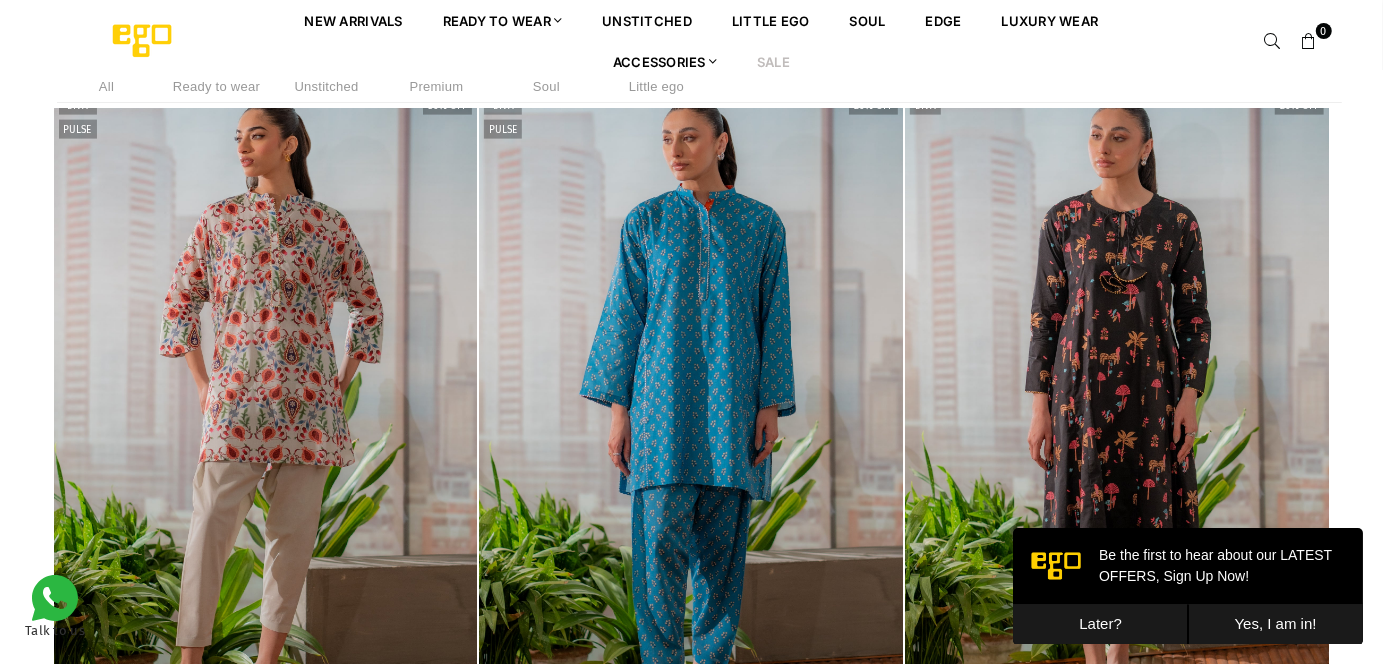 click on "Later?" at bounding box center [1099, 623] 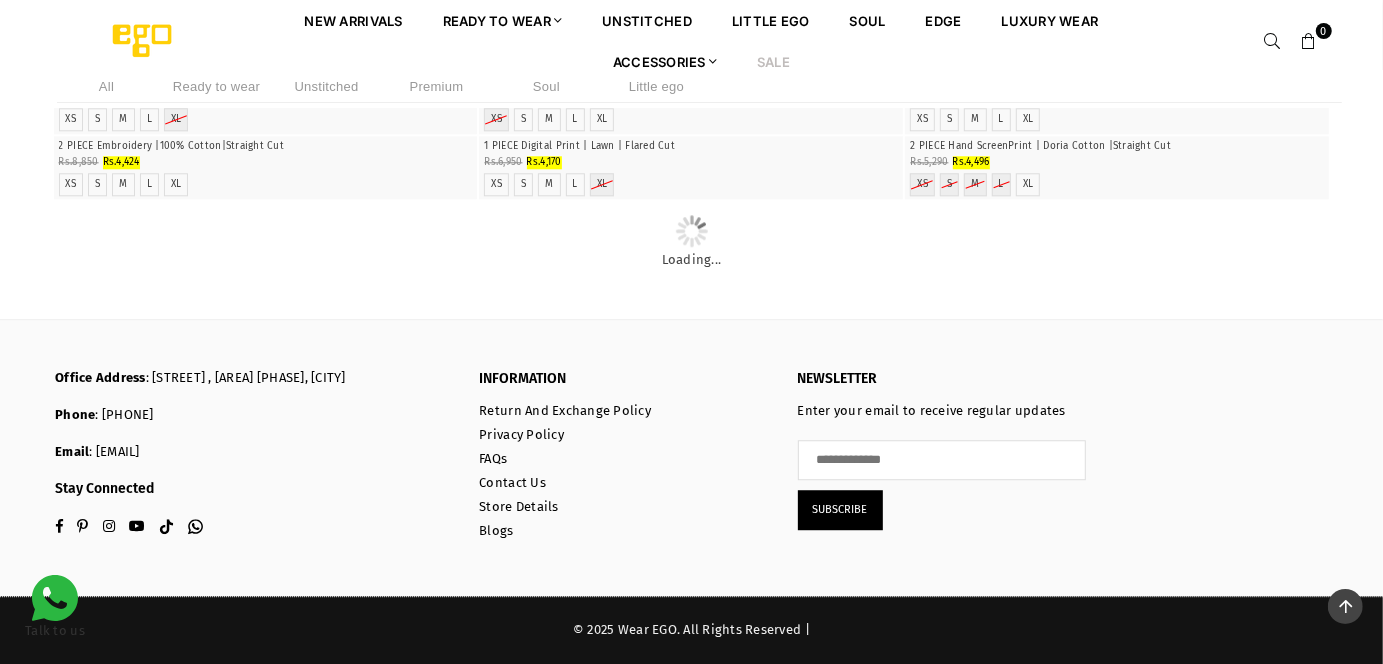 scroll, scrollTop: 5536, scrollLeft: 0, axis: vertical 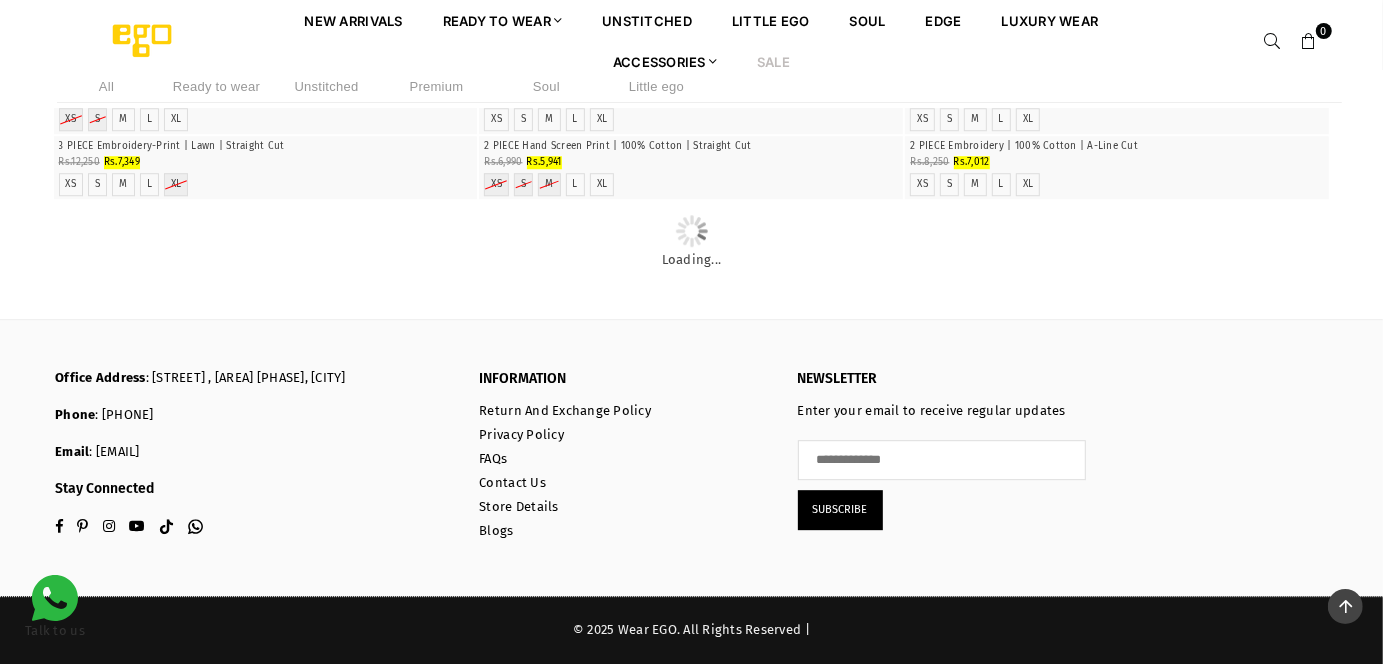 click at bounding box center [1118, -124] 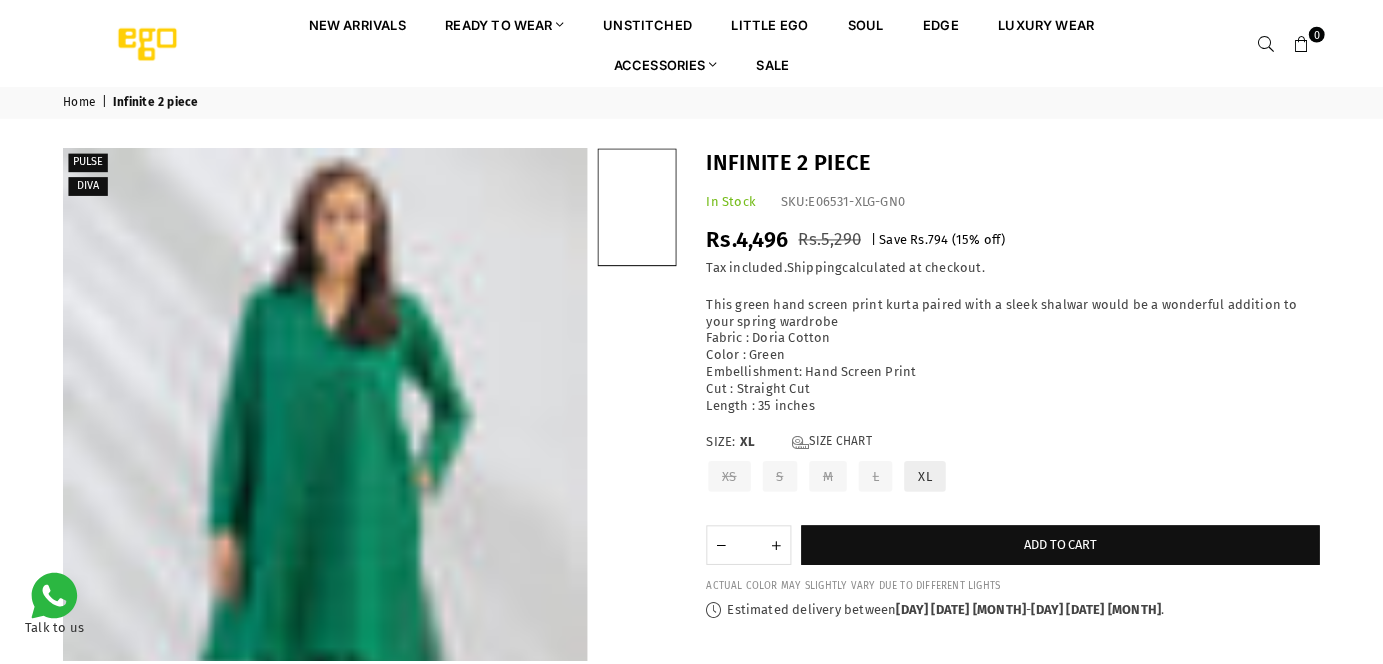scroll, scrollTop: 0, scrollLeft: 0, axis: both 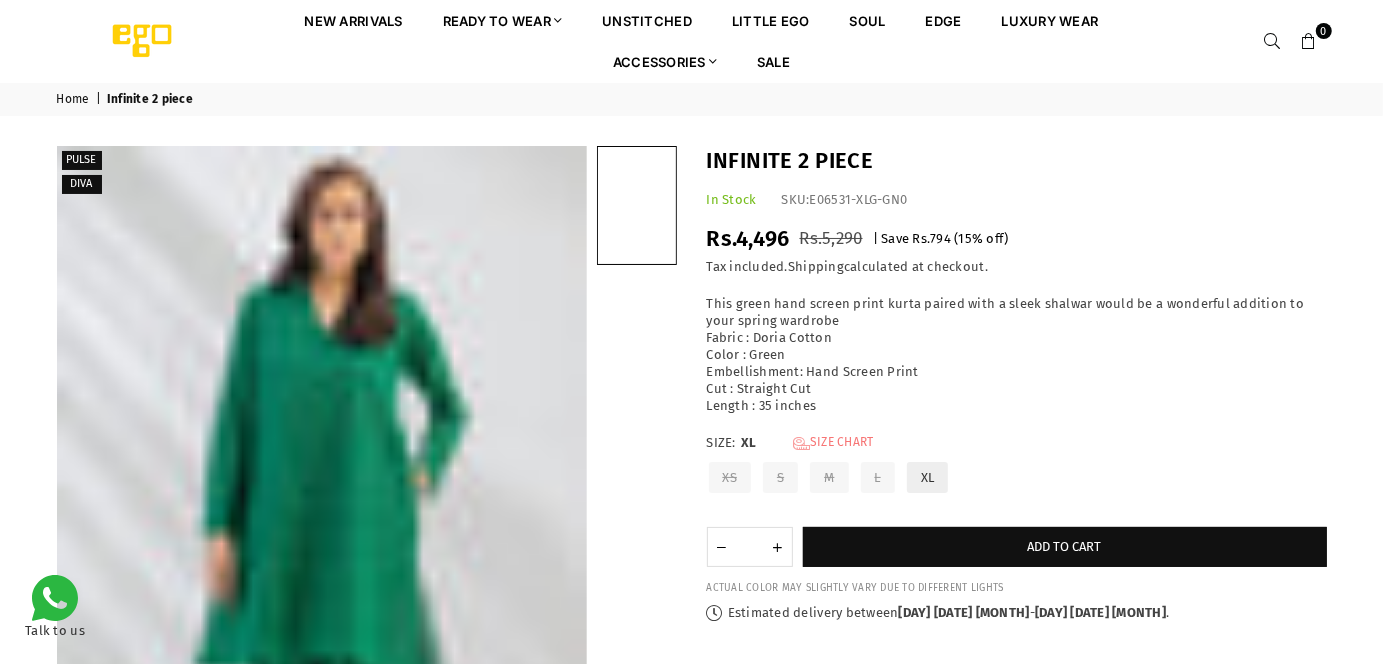 click on "Size Chart" at bounding box center [833, 443] 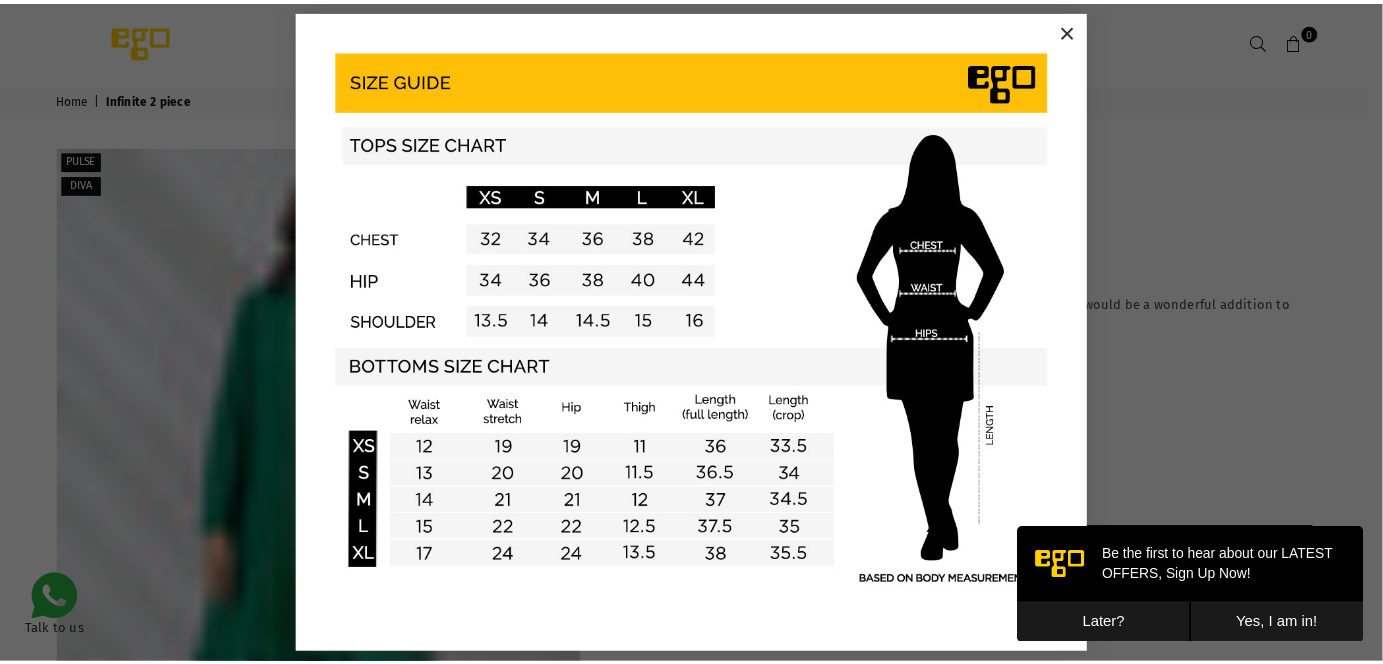 scroll, scrollTop: 0, scrollLeft: 0, axis: both 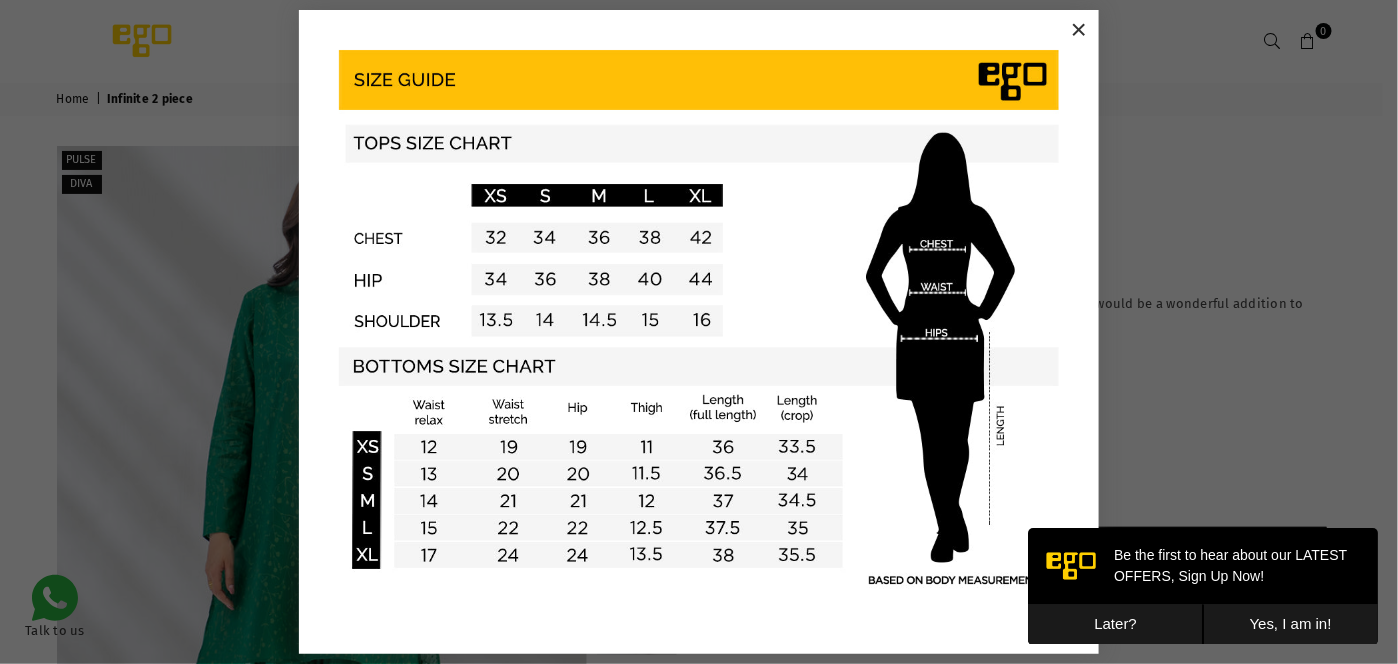 click on "×" at bounding box center (1079, 30) 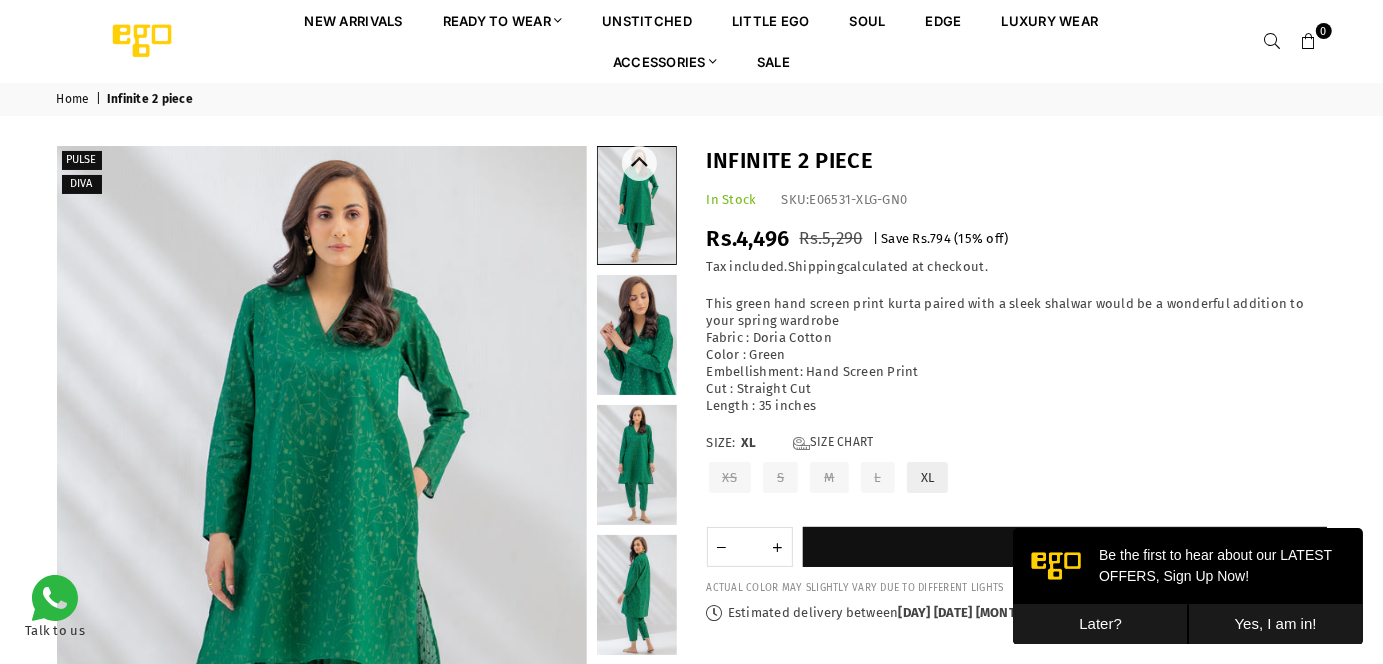 click at bounding box center [637, 335] 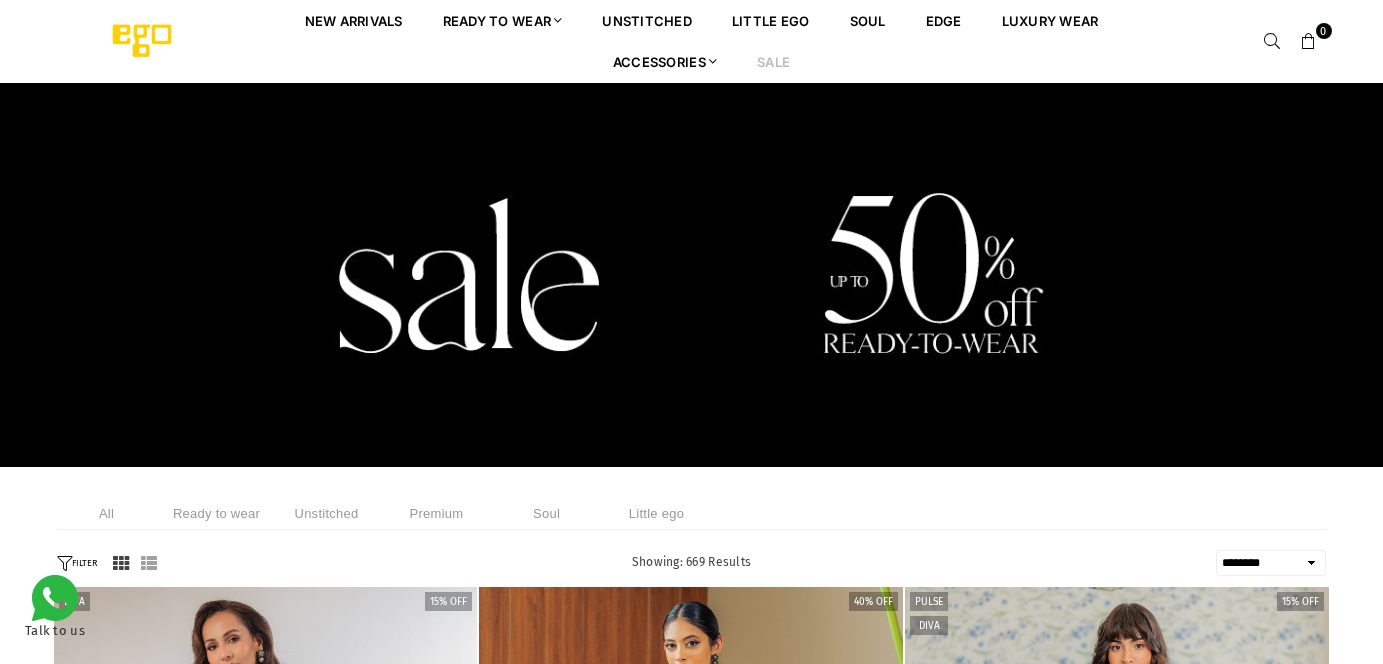 select on "******" 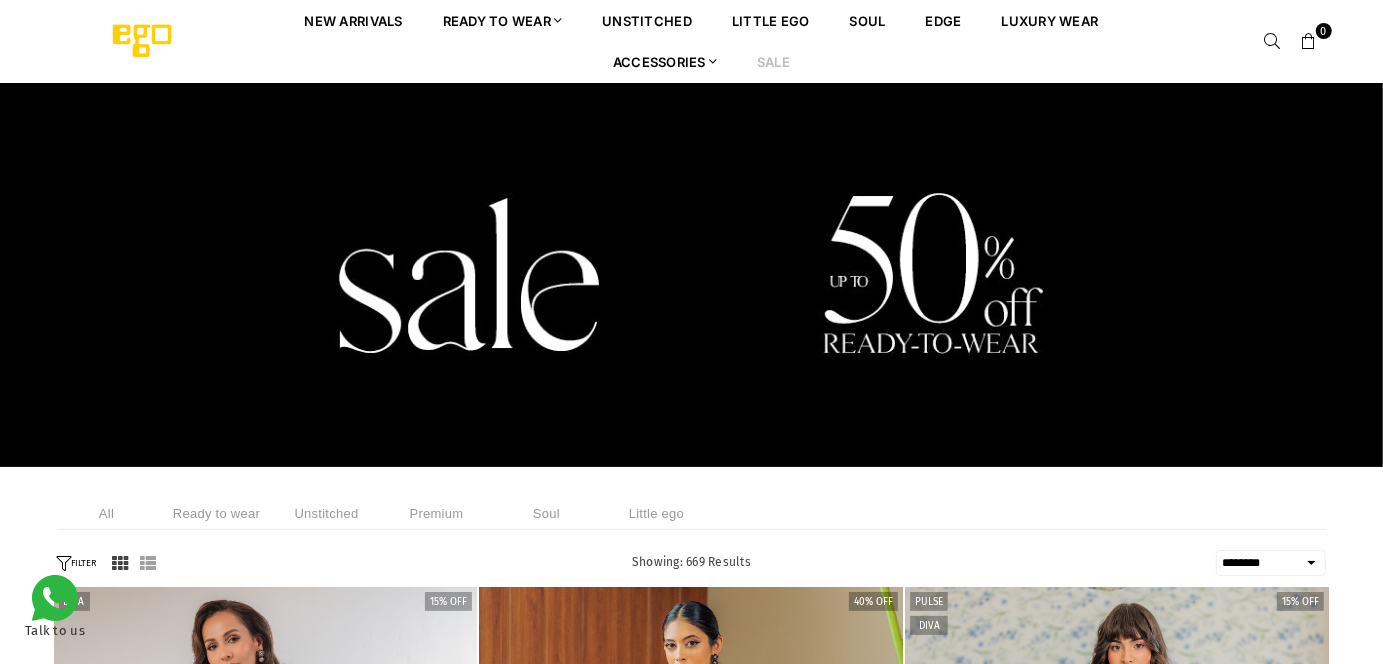 scroll, scrollTop: 0, scrollLeft: 0, axis: both 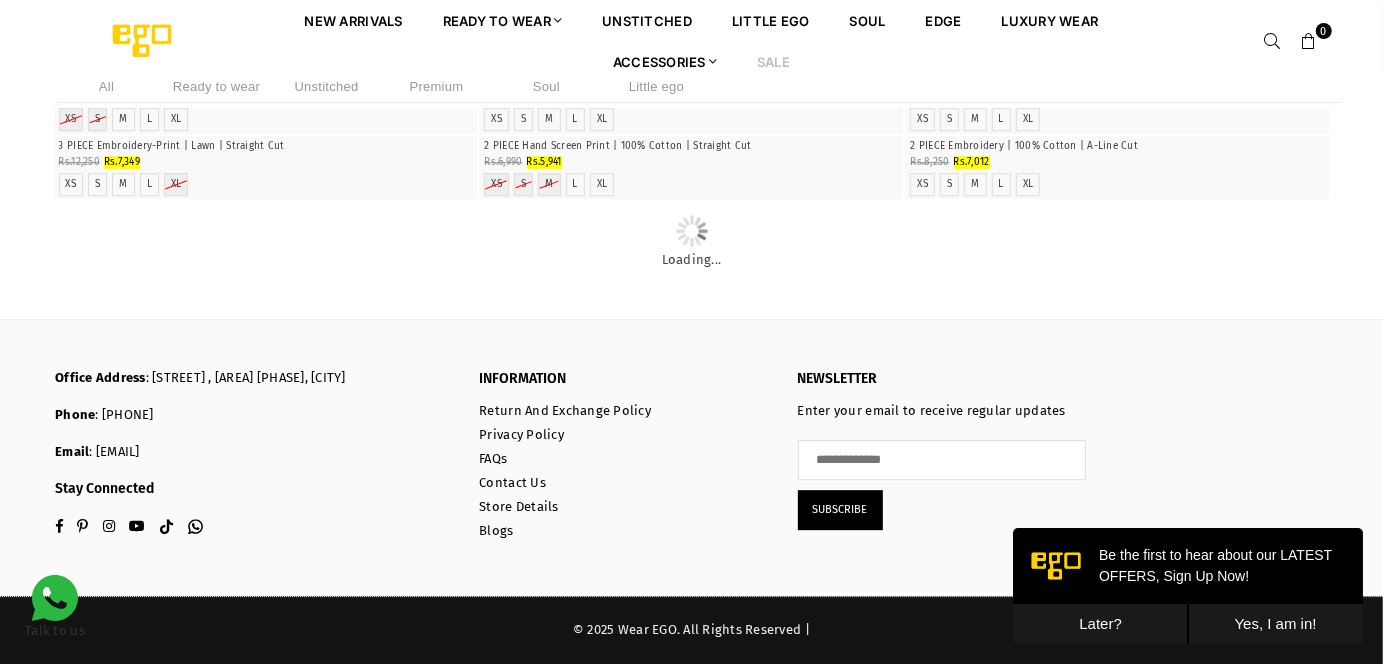 click on "Later?" at bounding box center [1099, 623] 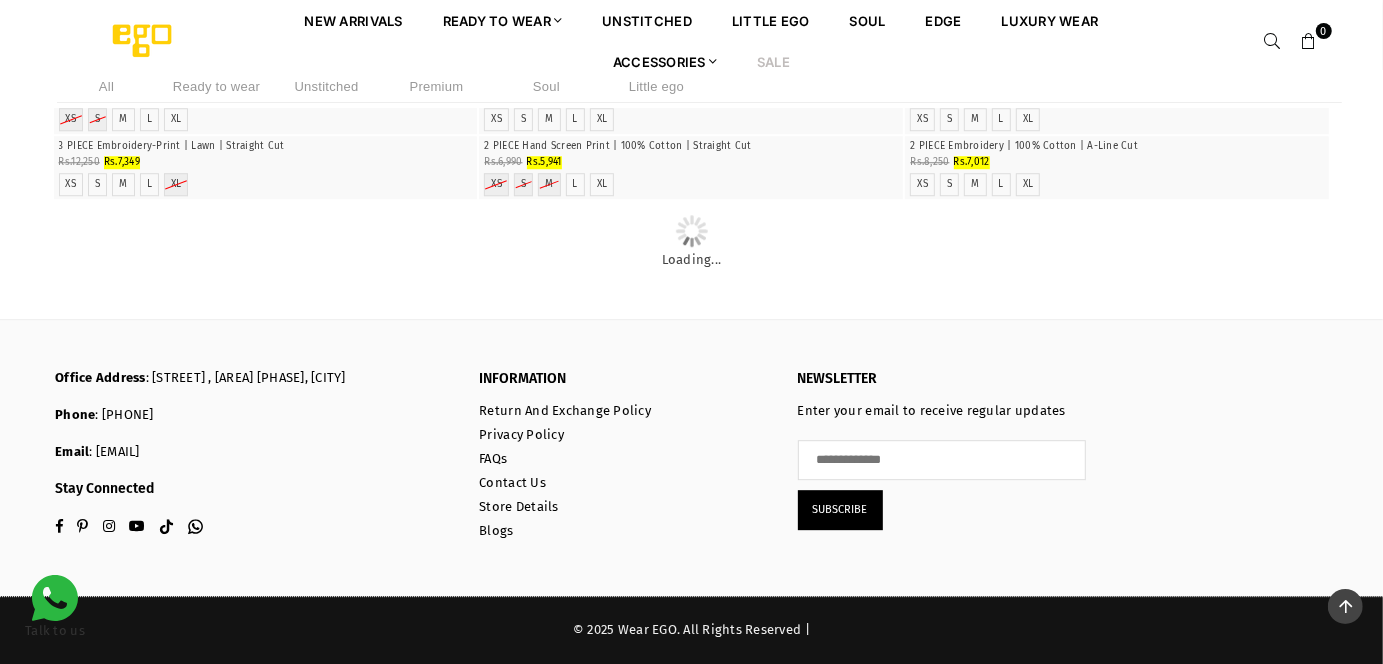scroll, scrollTop: 6336, scrollLeft: 0, axis: vertical 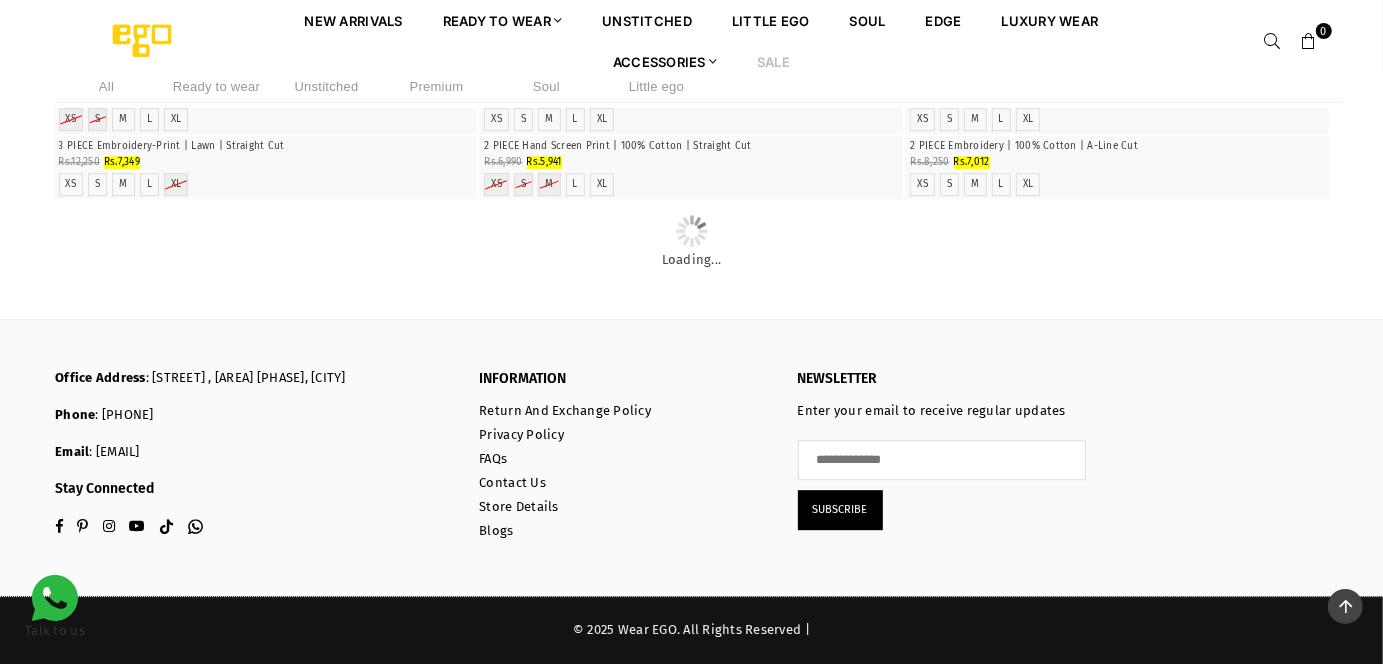 click at bounding box center (1118, -59) 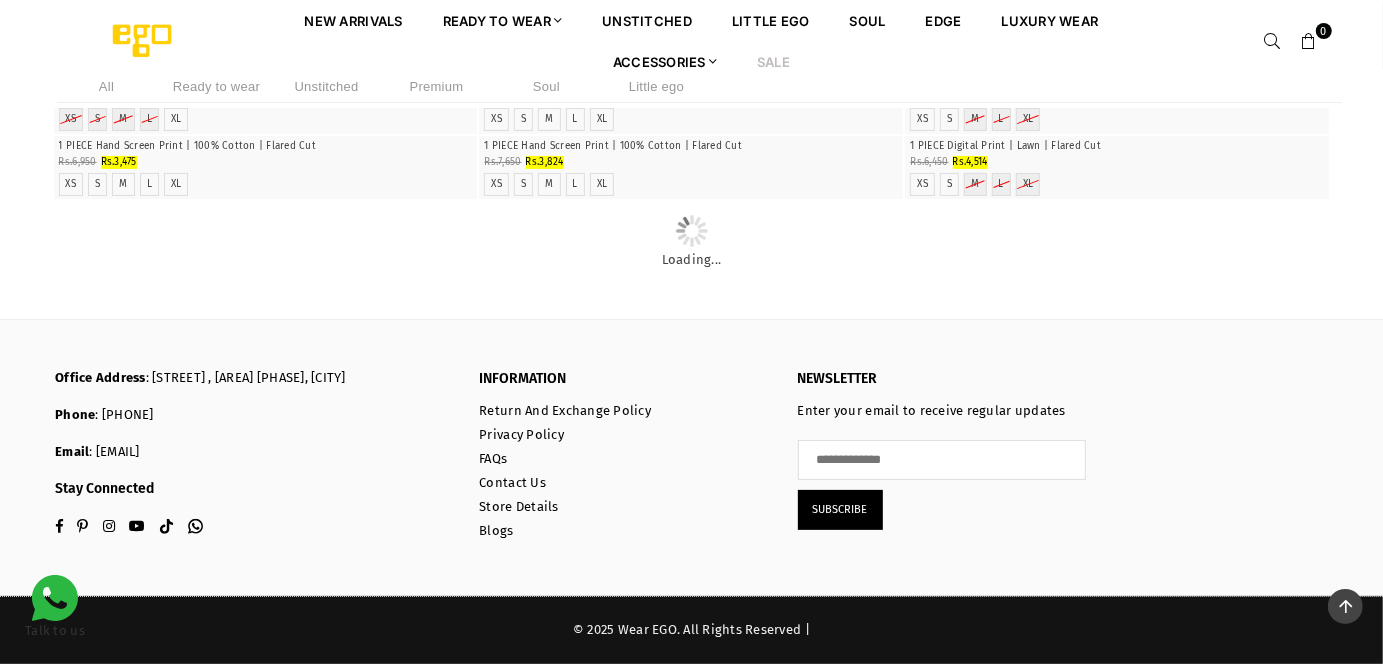 scroll, scrollTop: 20070, scrollLeft: 0, axis: vertical 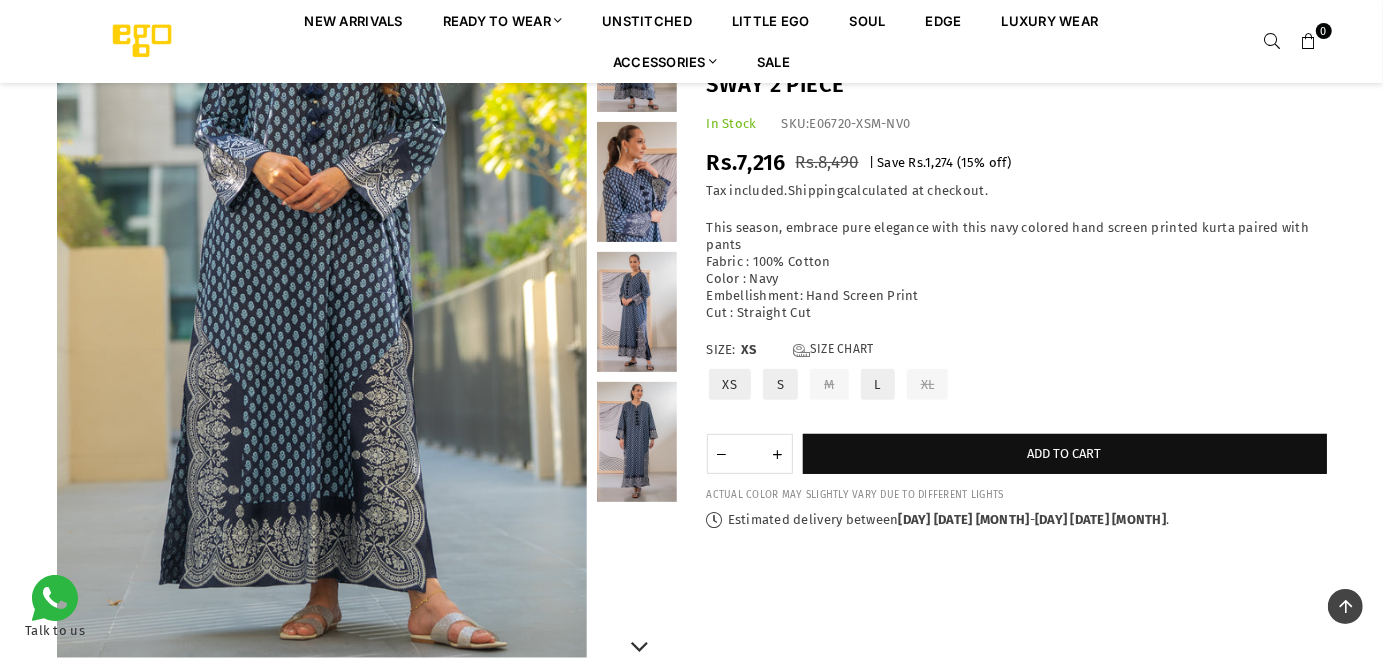 click at bounding box center (637, 312) 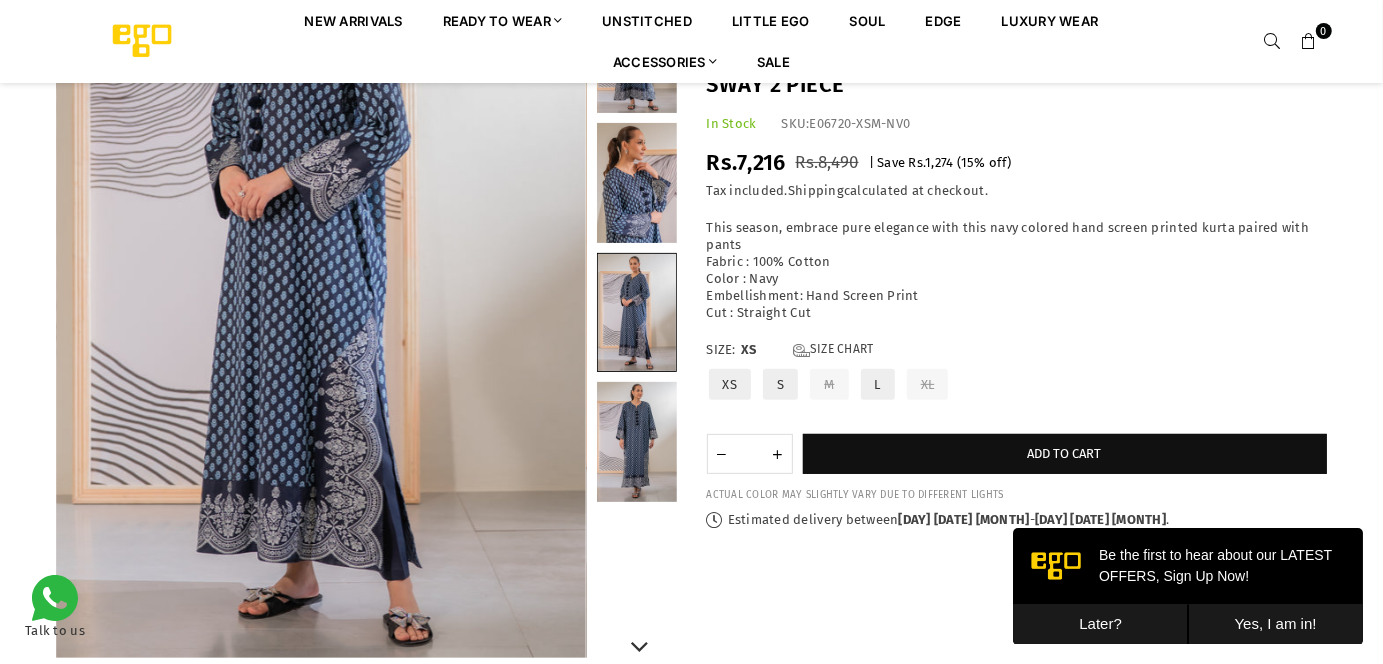 scroll, scrollTop: 0, scrollLeft: 0, axis: both 